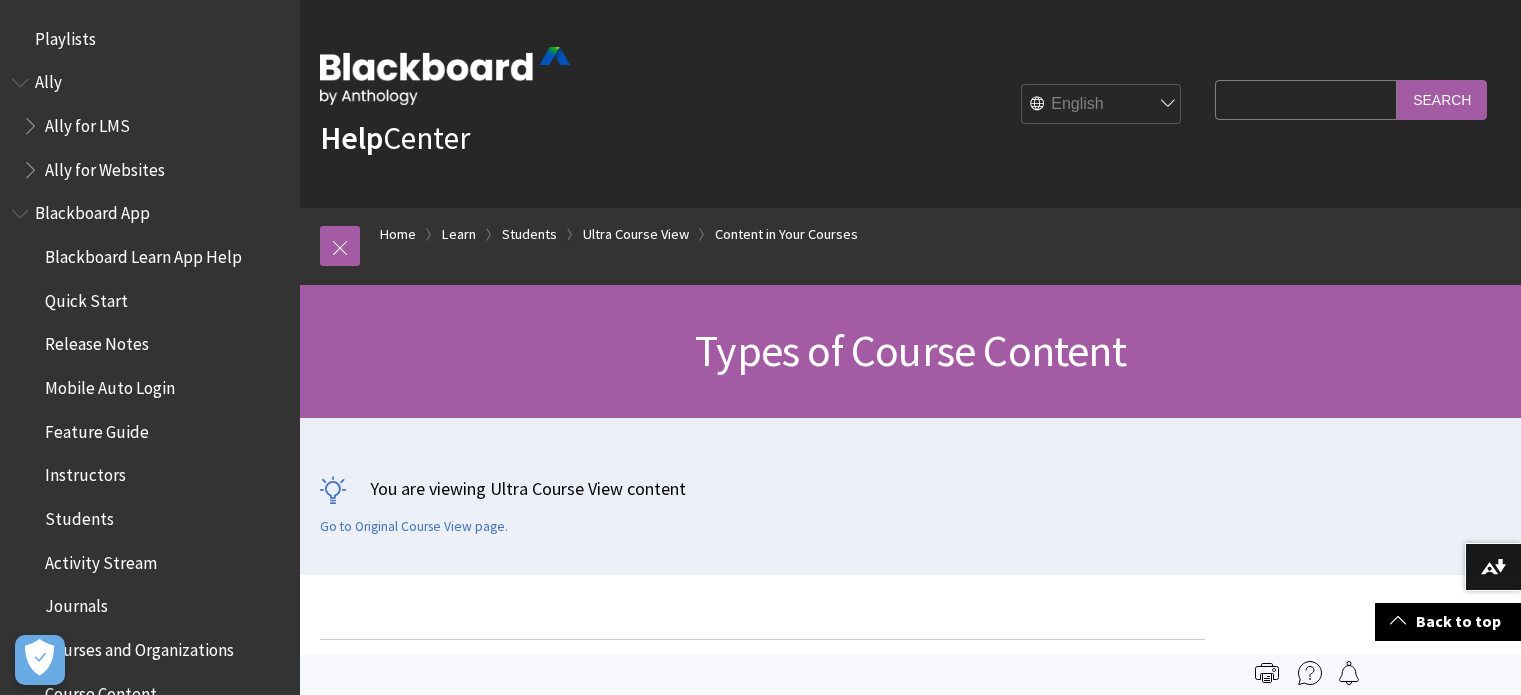 scroll, scrollTop: 1900, scrollLeft: 0, axis: vertical 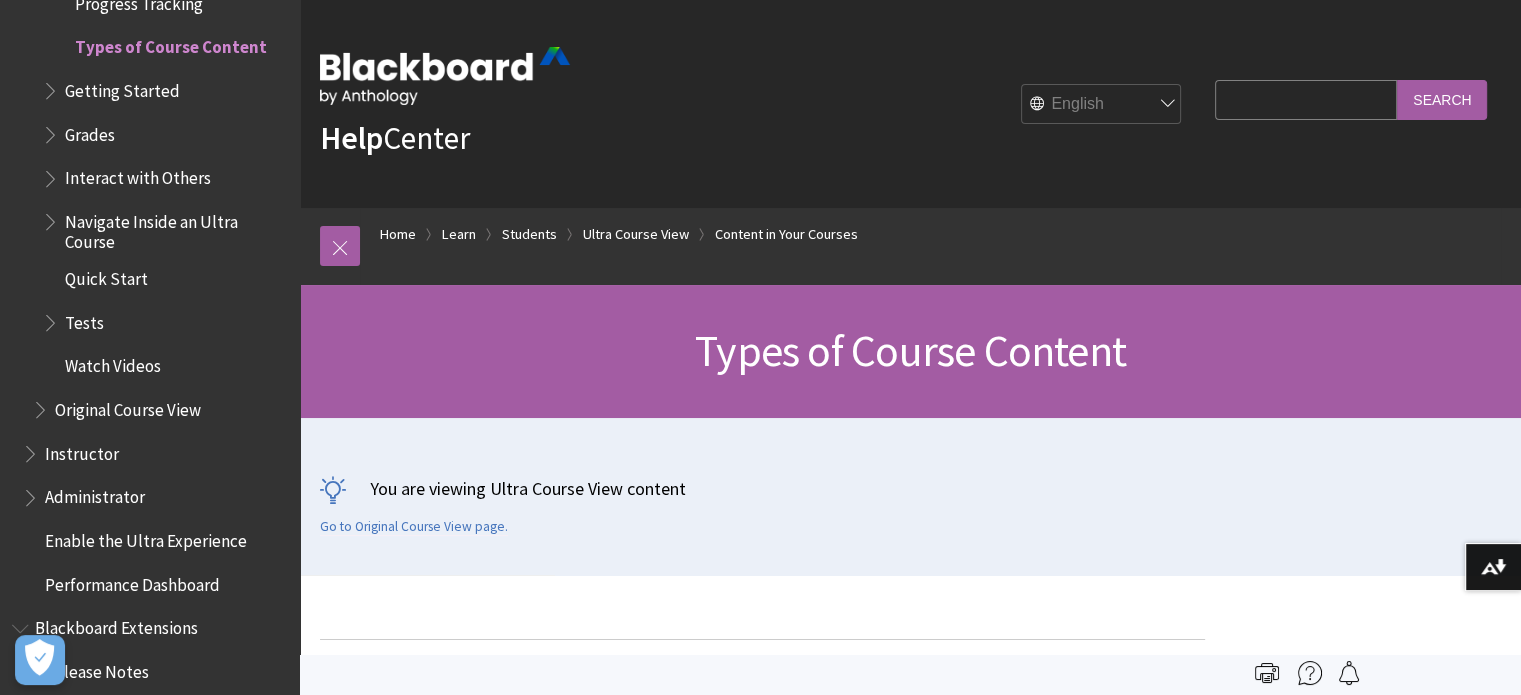 click on "Search Query" at bounding box center [1306, 99] 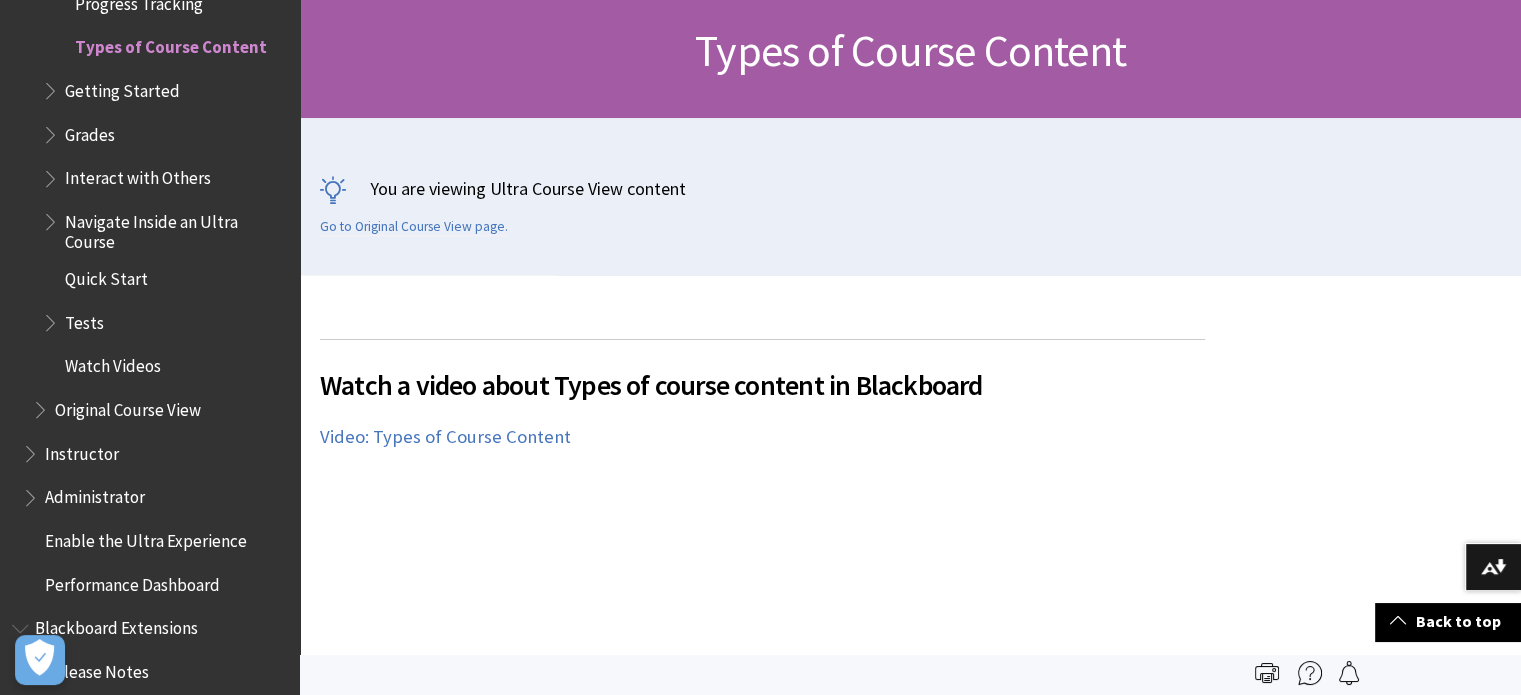 scroll, scrollTop: 0, scrollLeft: 0, axis: both 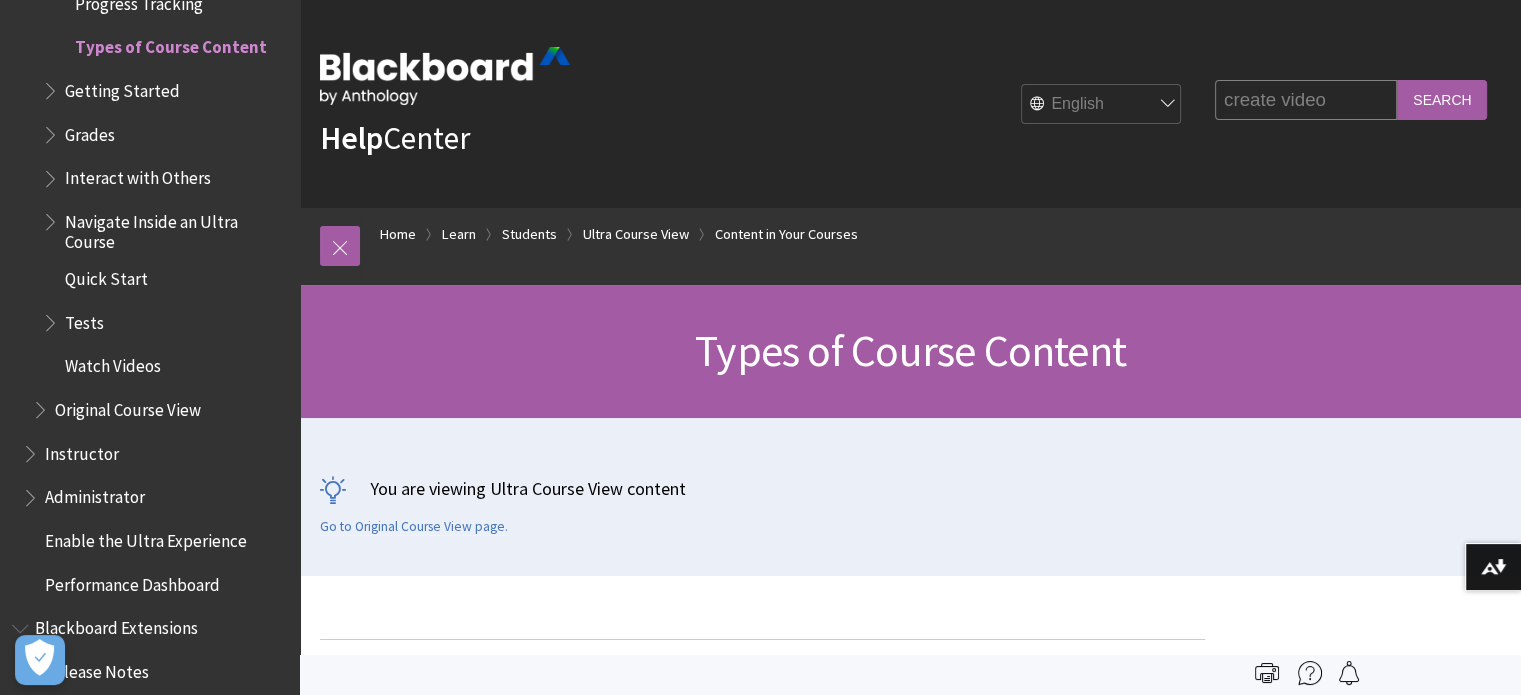 drag, startPoint x: 1260, startPoint y: 95, endPoint x: 1320, endPoint y: 115, distance: 63.245552 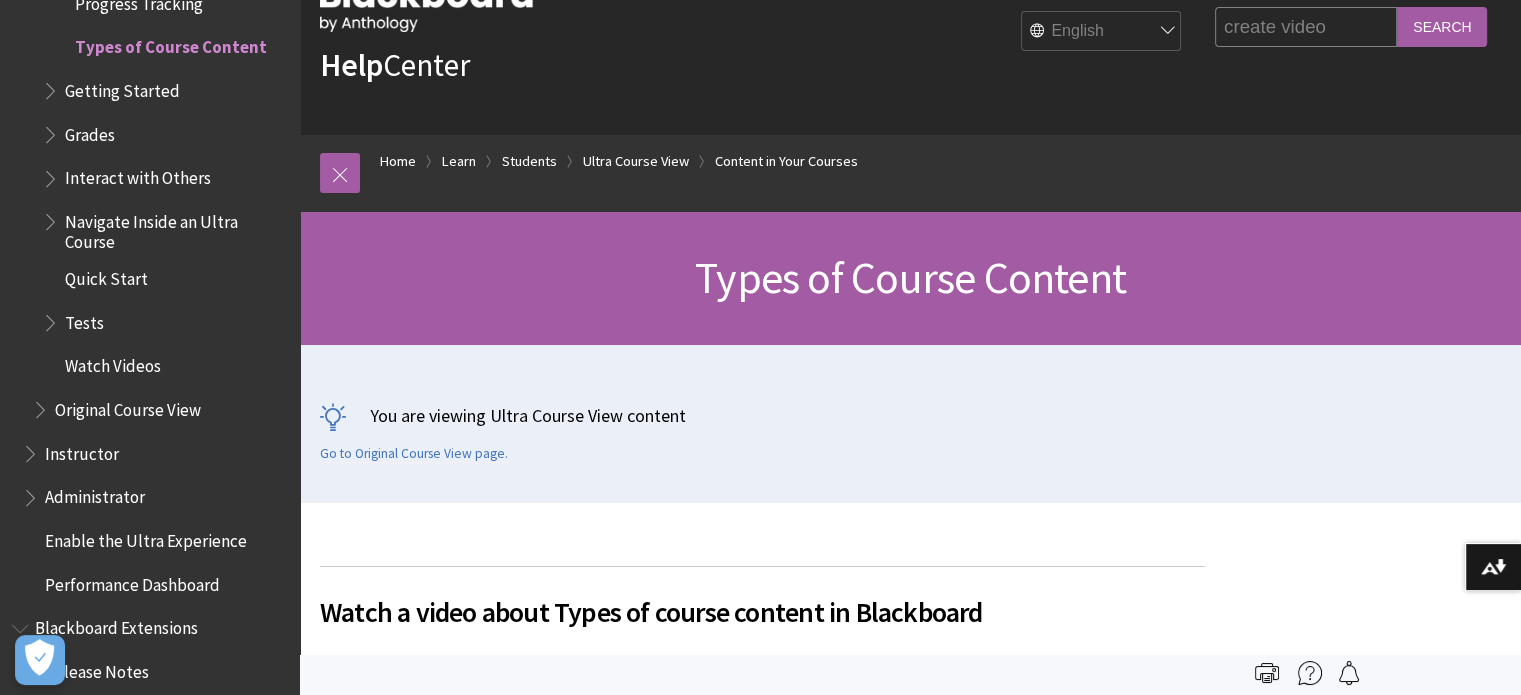 scroll, scrollTop: 0, scrollLeft: 0, axis: both 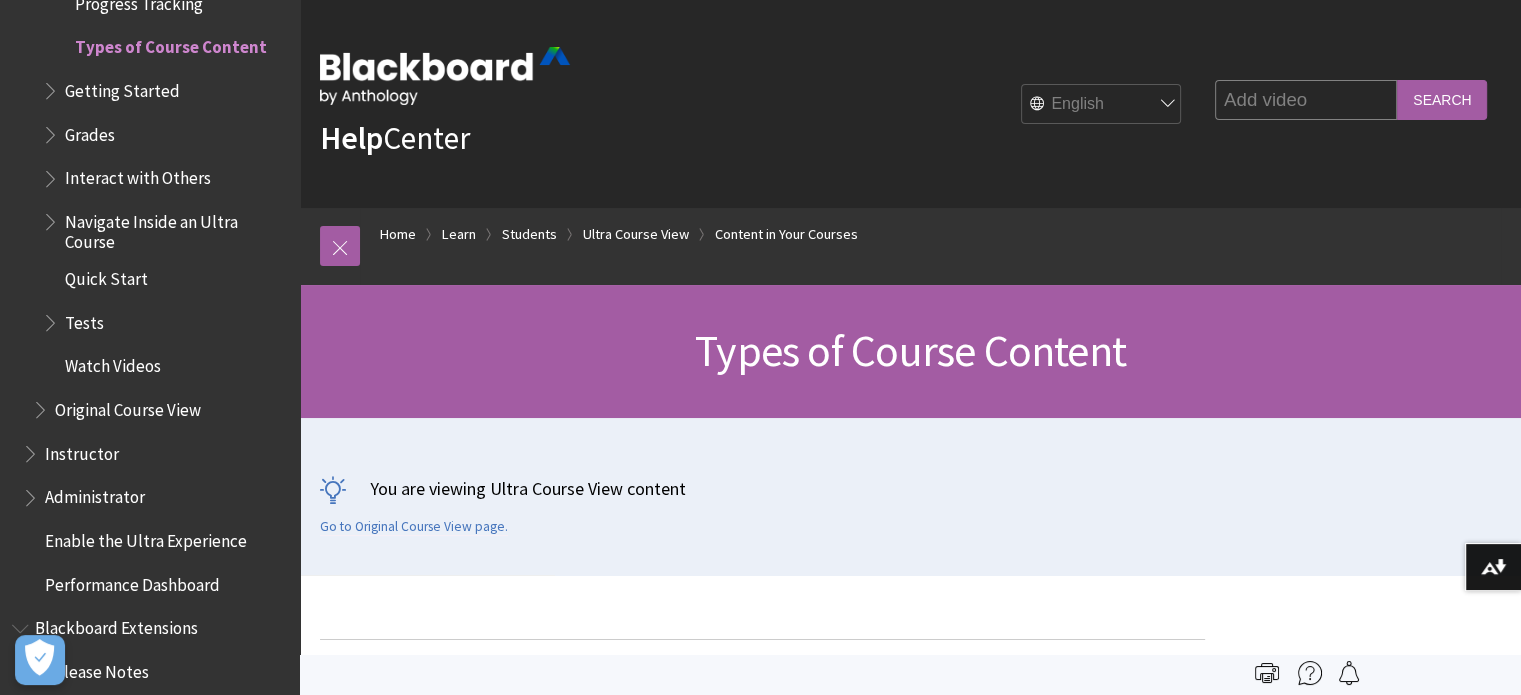 type on "Add video" 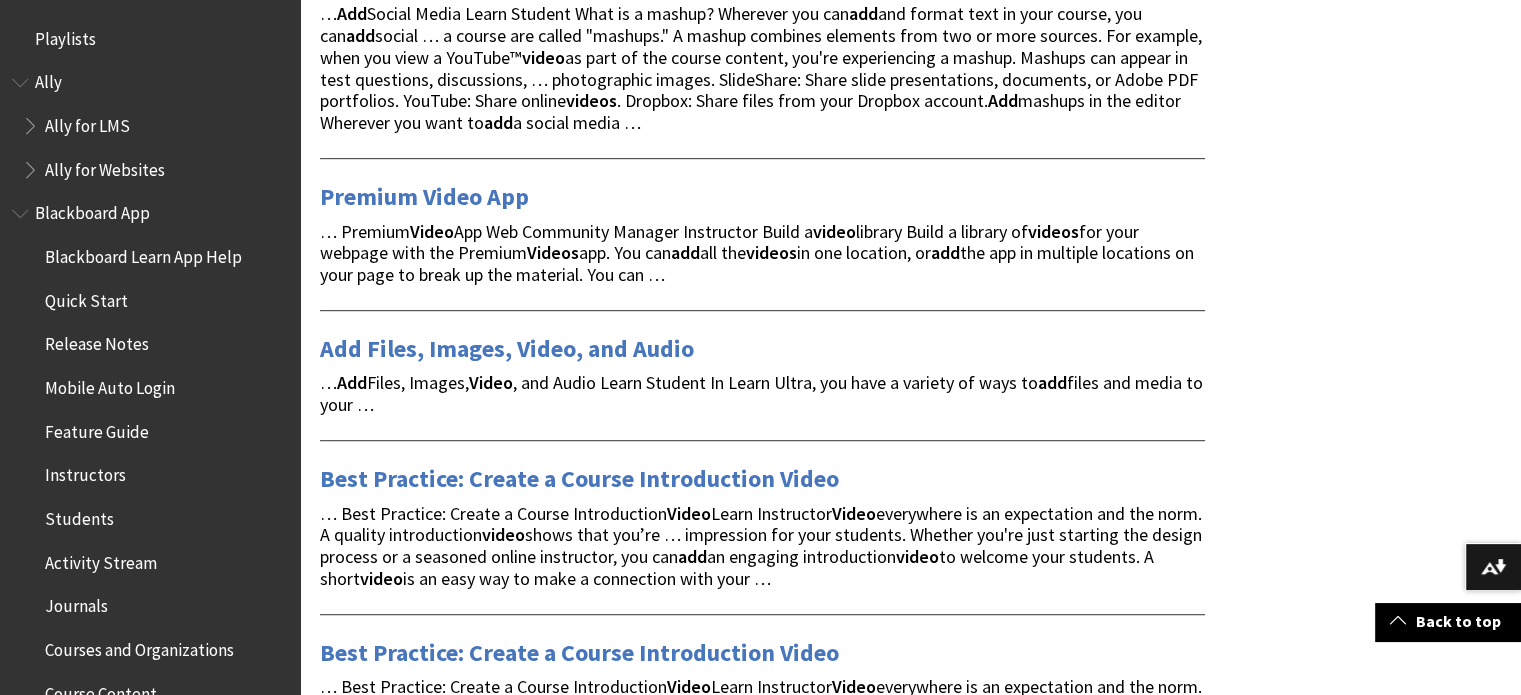 scroll, scrollTop: 1200, scrollLeft: 0, axis: vertical 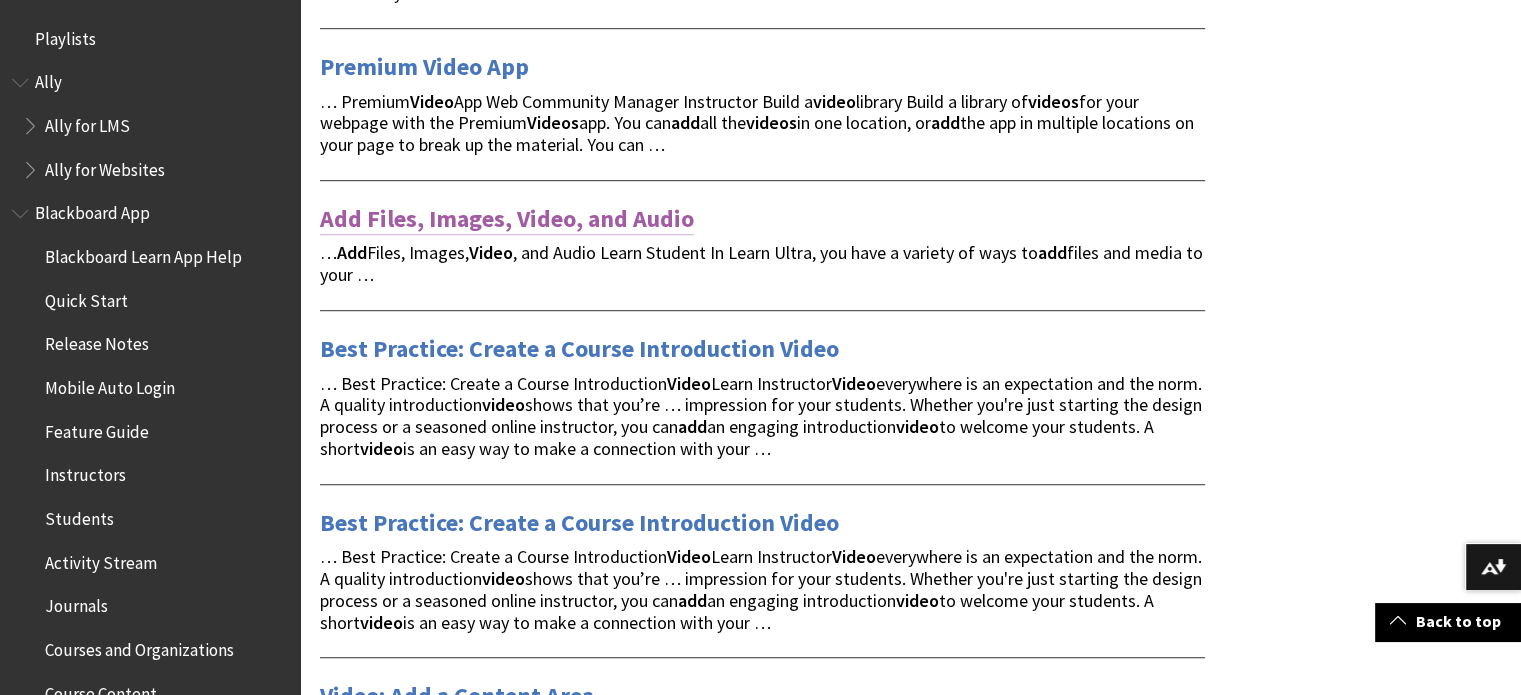click on "Add Files, Images, Video, and Audio" at bounding box center (507, 219) 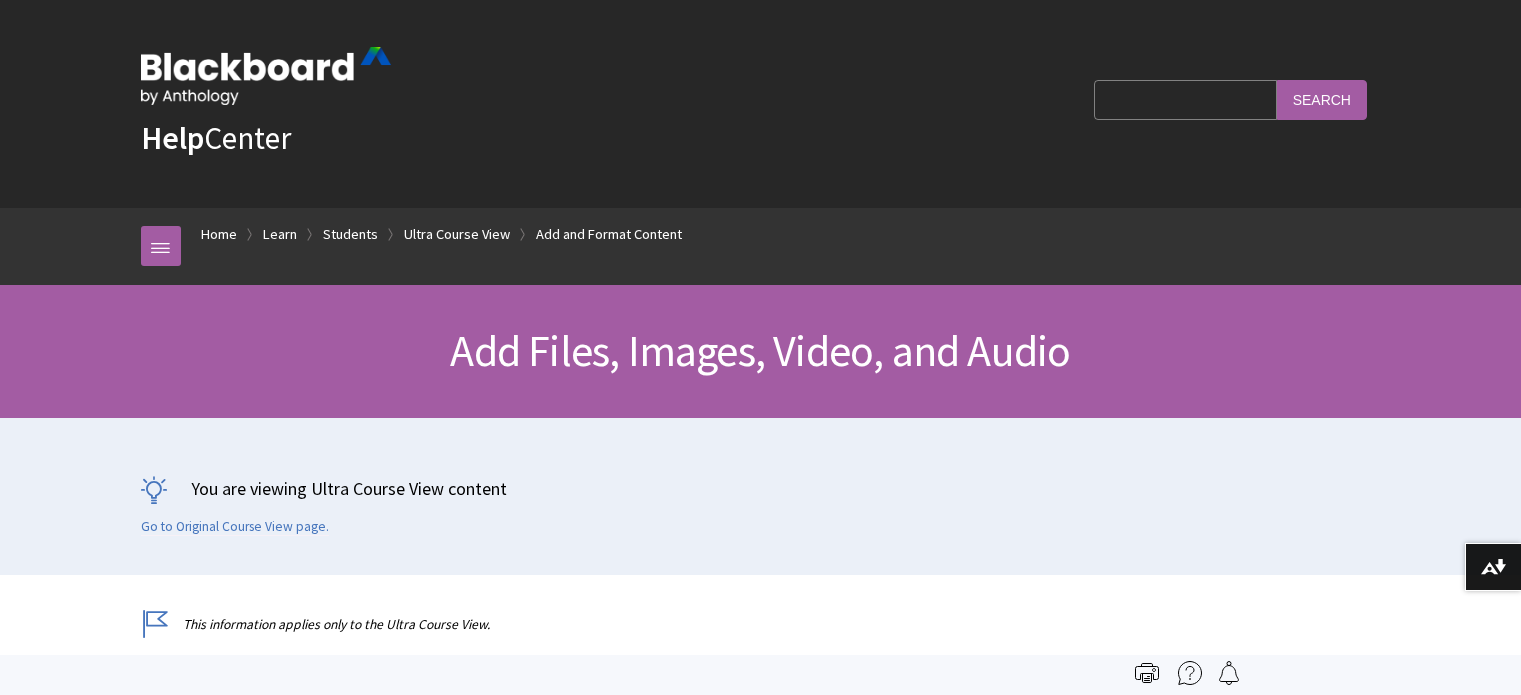 scroll, scrollTop: 0, scrollLeft: 0, axis: both 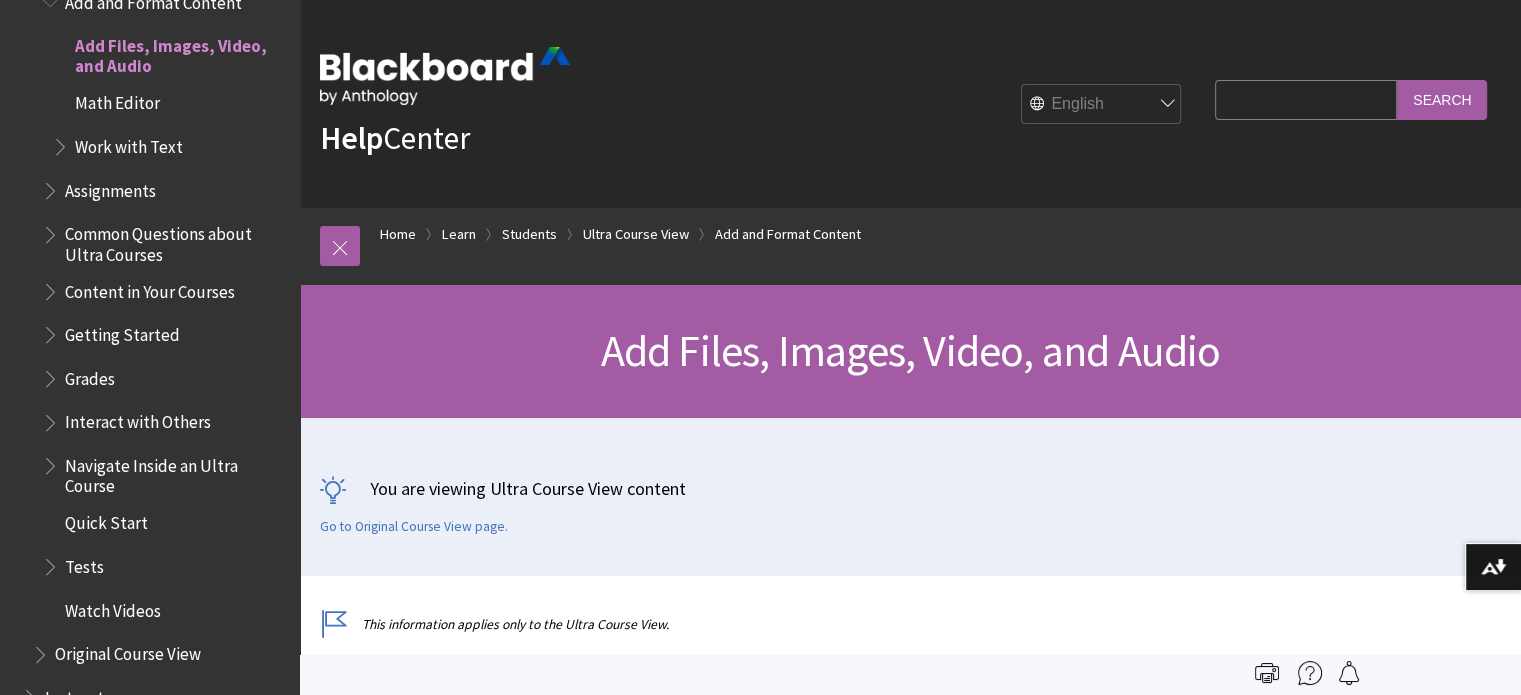 click on "Search Query" at bounding box center [1306, 99] 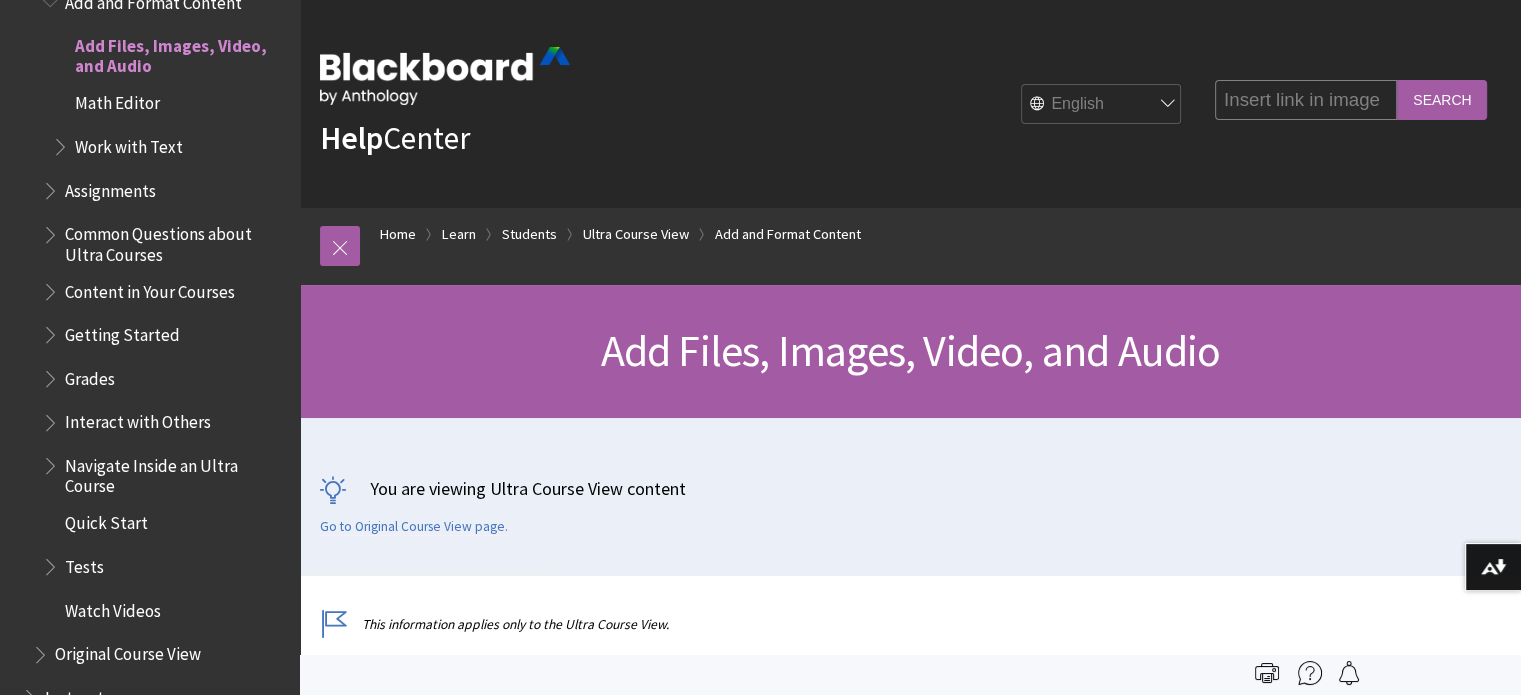 type on "Insert link in image" 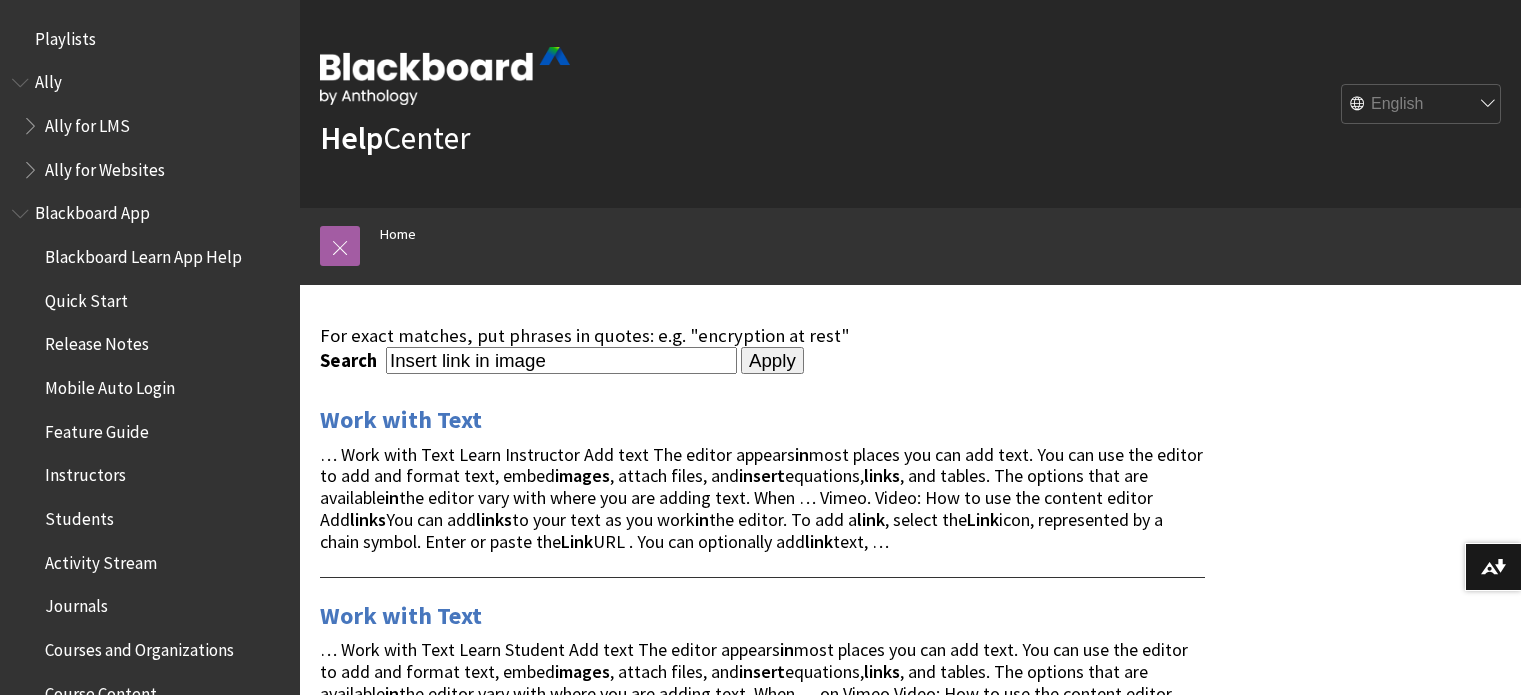 scroll, scrollTop: 0, scrollLeft: 0, axis: both 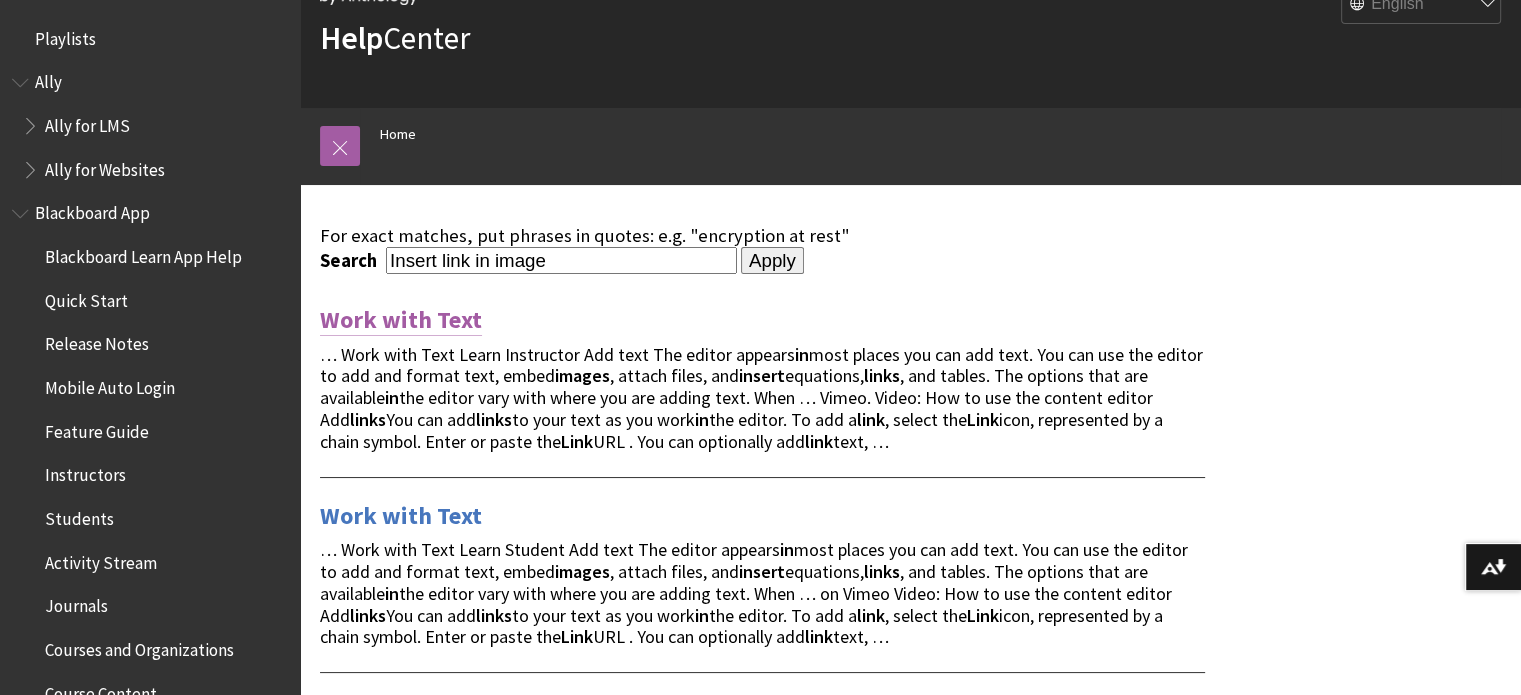 click on "Work with Text" at bounding box center (401, 320) 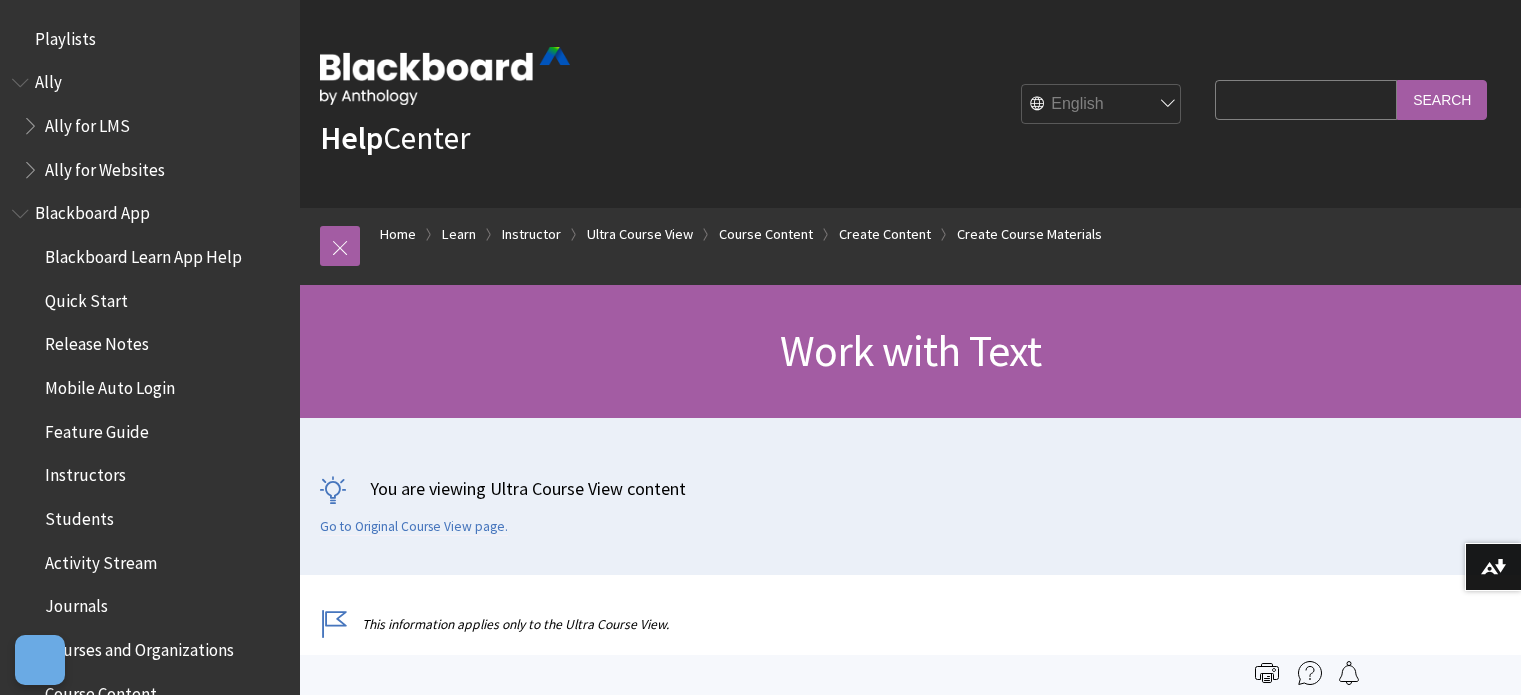 scroll, scrollTop: 405, scrollLeft: 0, axis: vertical 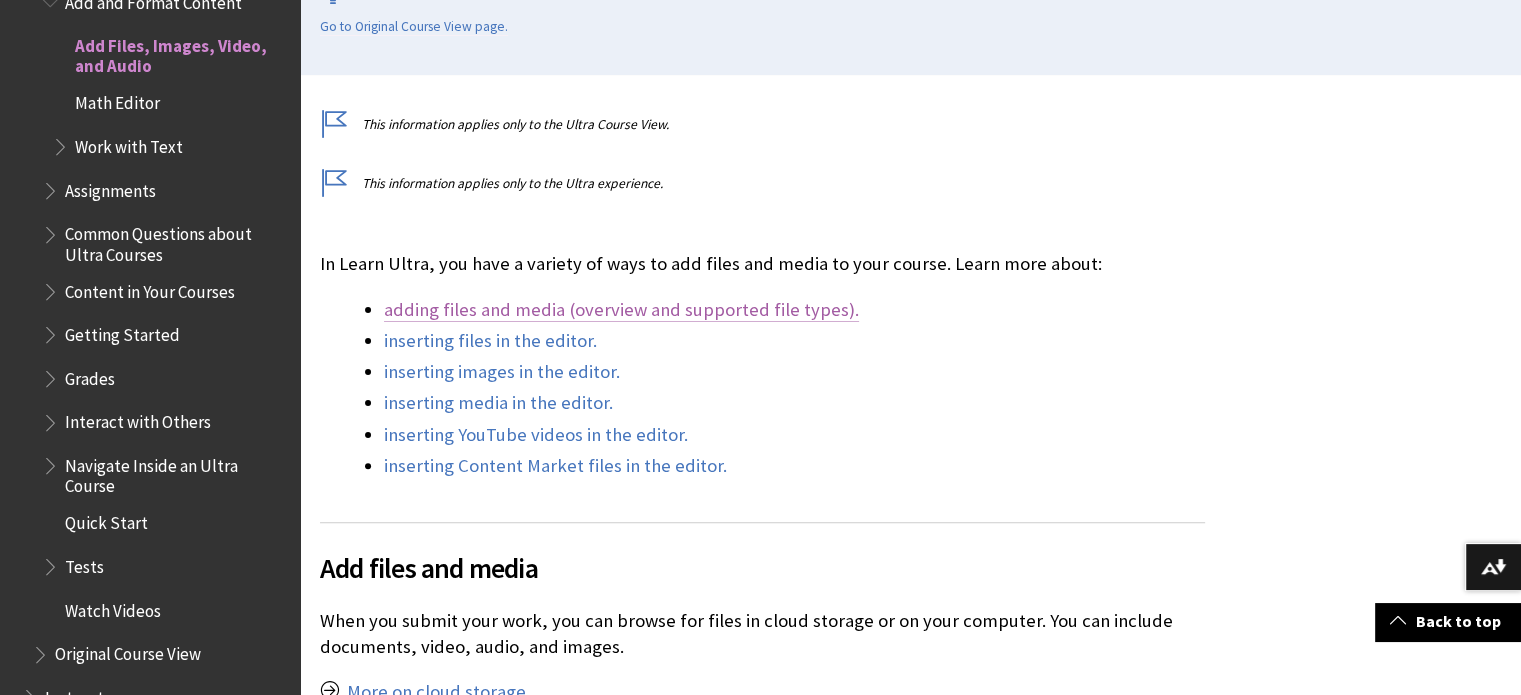click on "adding files and media (overview and supported file types)." at bounding box center (621, 310) 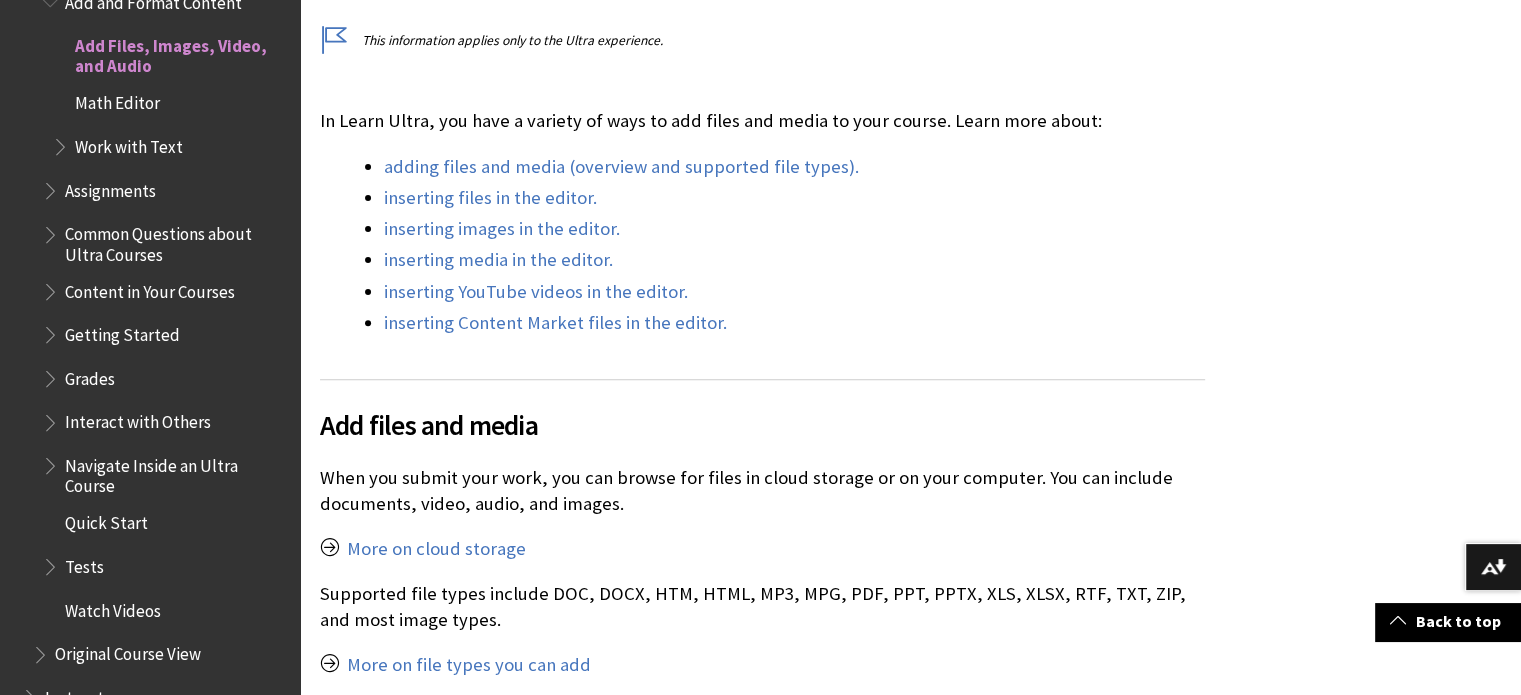 scroll, scrollTop: 900, scrollLeft: 0, axis: vertical 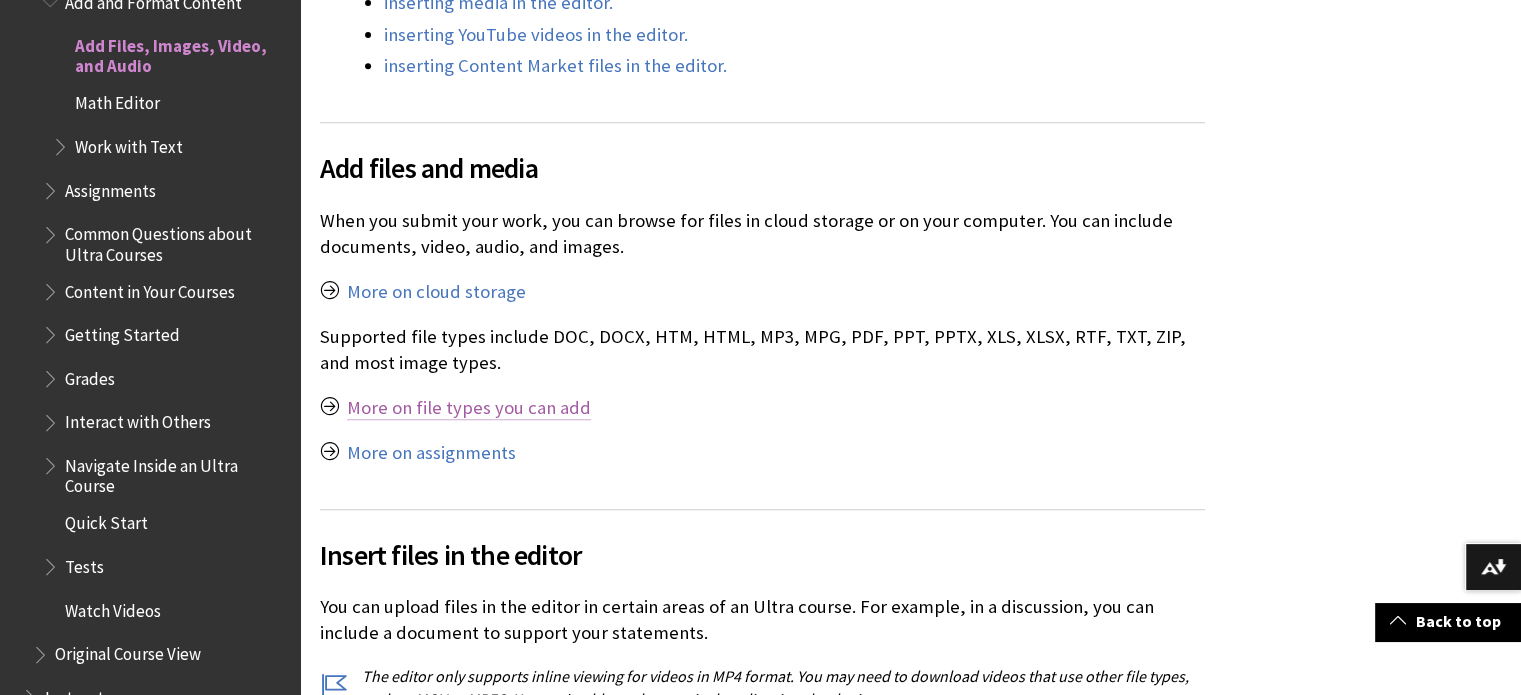 click on "More on file types you can add" at bounding box center (469, 408) 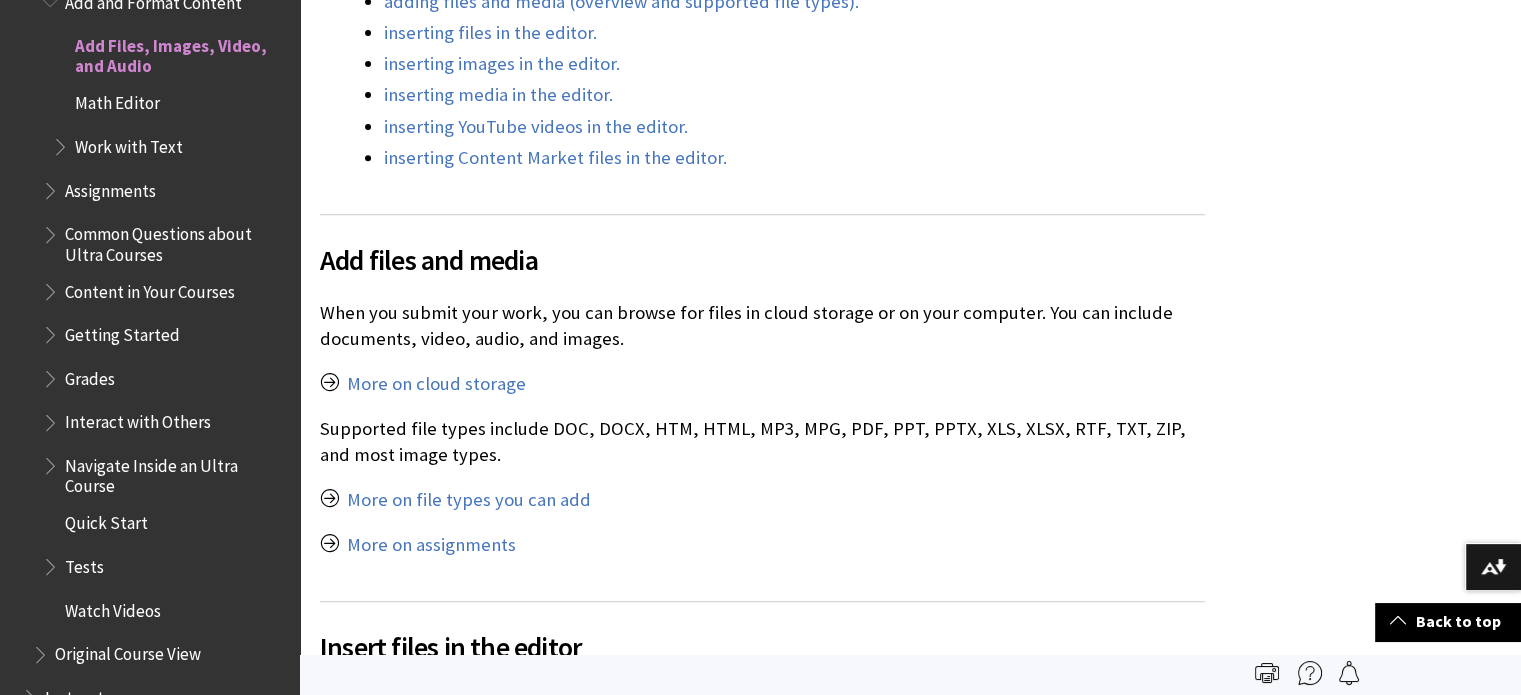 scroll, scrollTop: 600, scrollLeft: 0, axis: vertical 